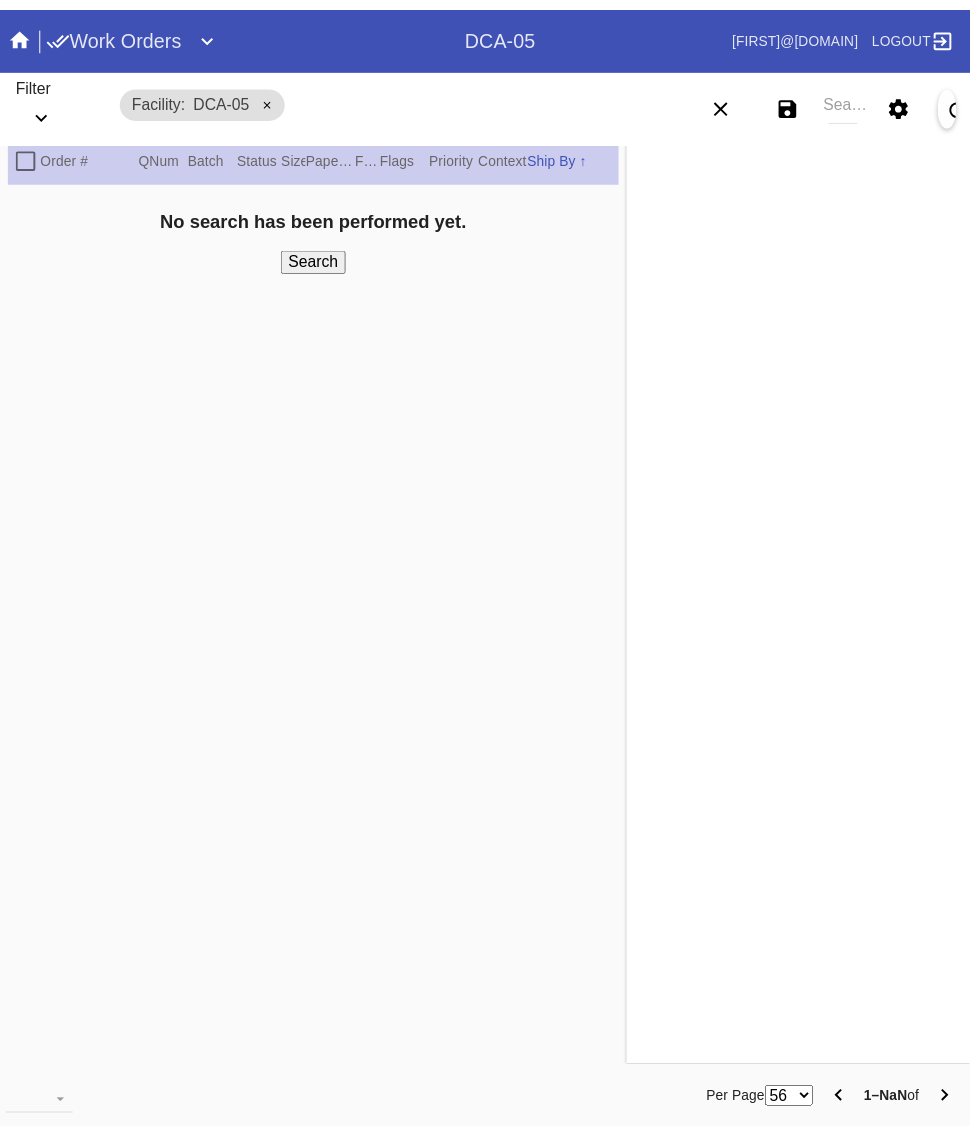 scroll, scrollTop: 0, scrollLeft: 0, axis: both 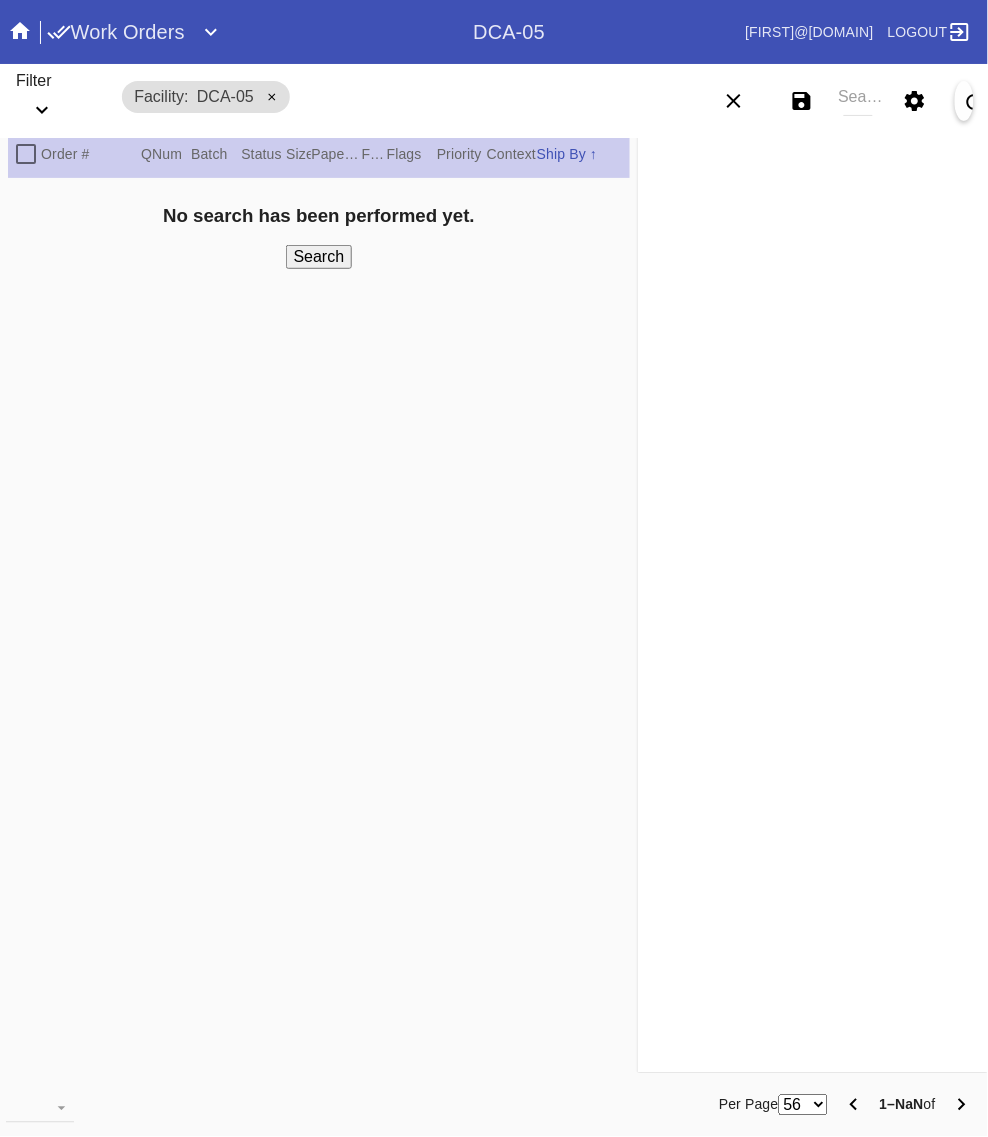 click on "Work Orders" at bounding box center (116, 32) 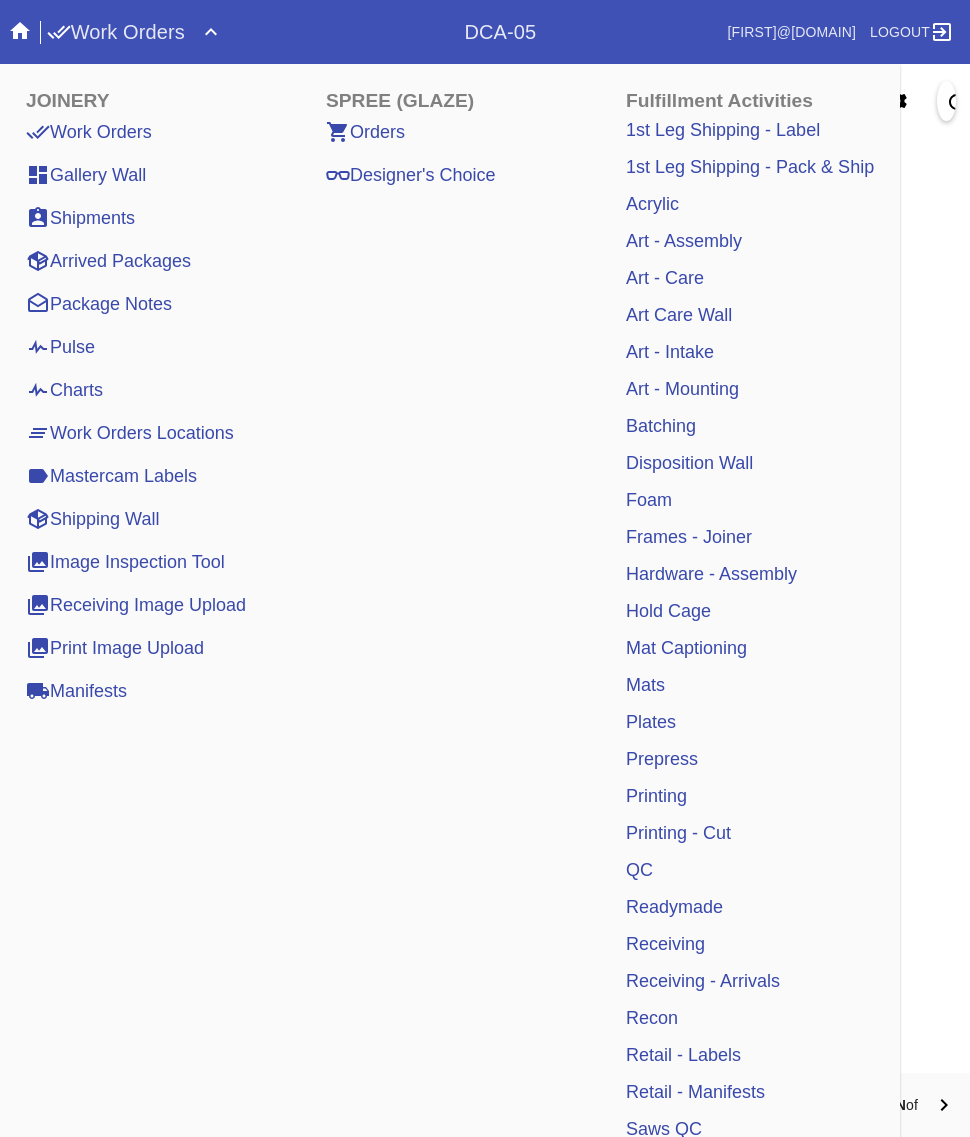 click on "Receiving" at bounding box center [665, 944] 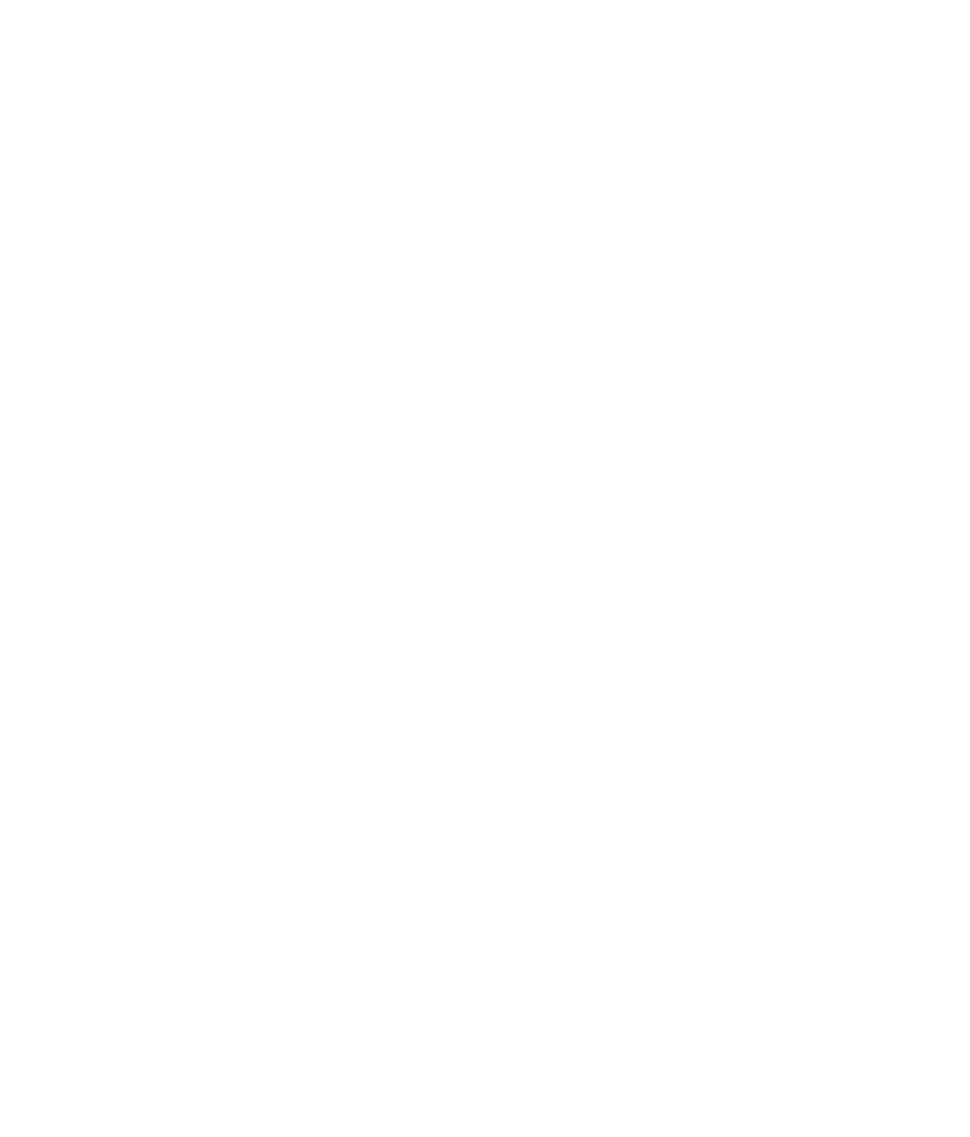 scroll, scrollTop: 0, scrollLeft: 0, axis: both 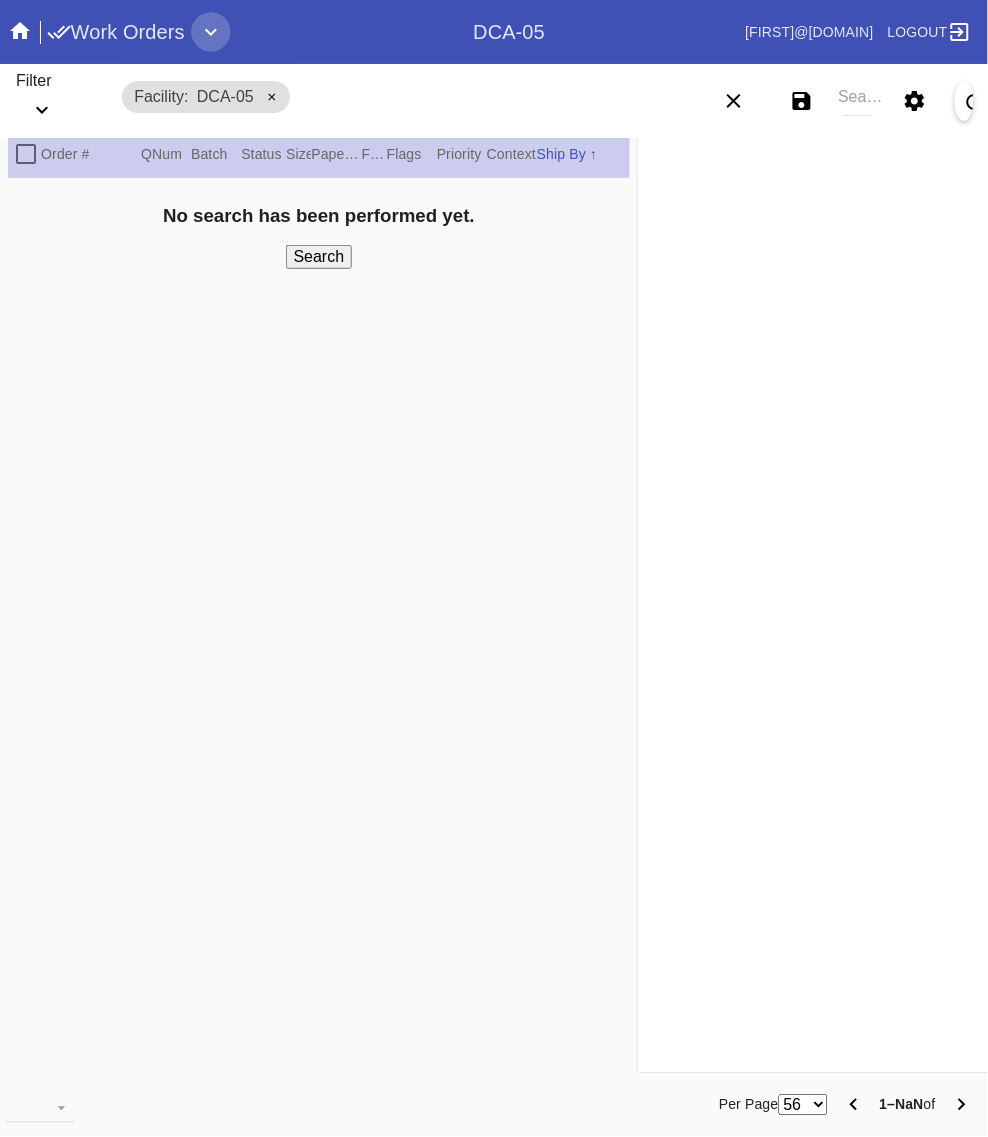 click at bounding box center [211, 32] 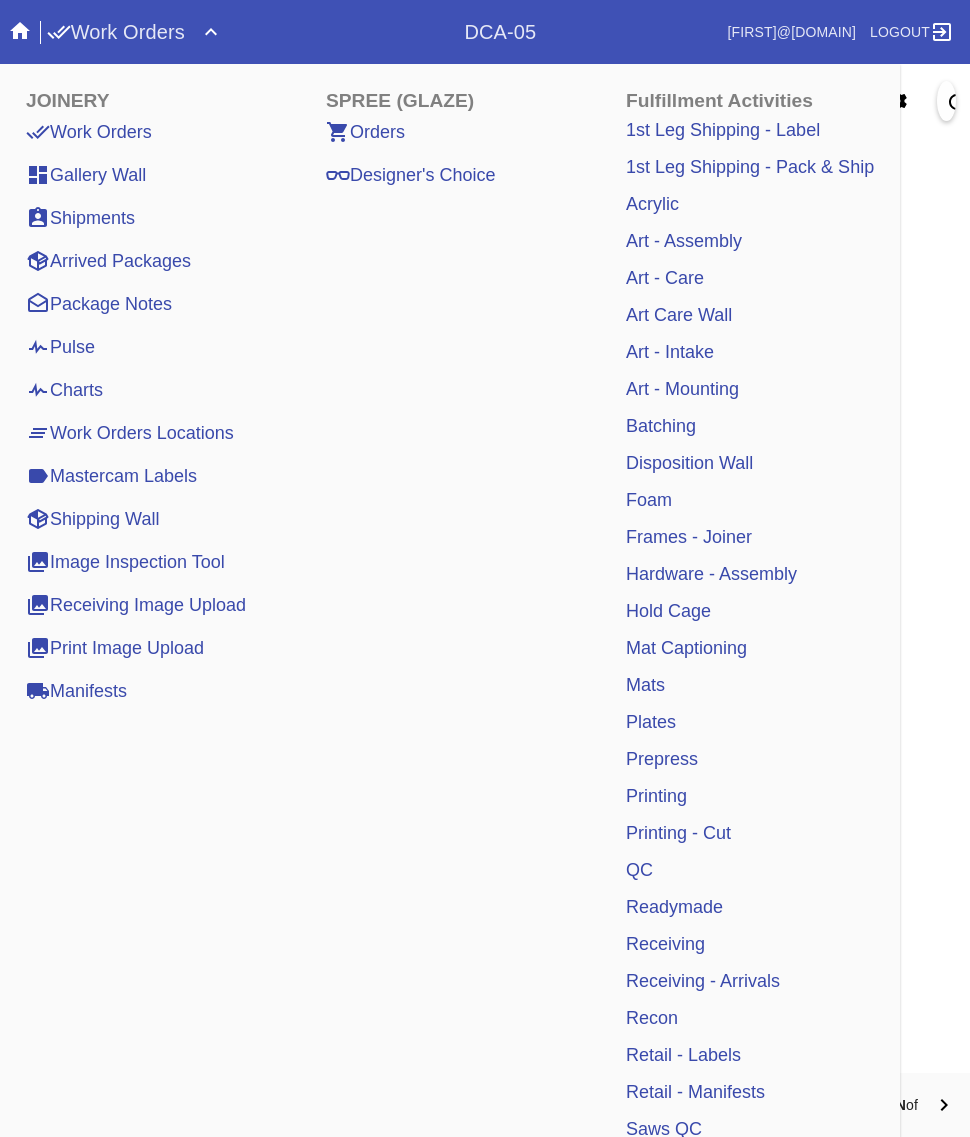click on "QC" at bounding box center [639, 870] 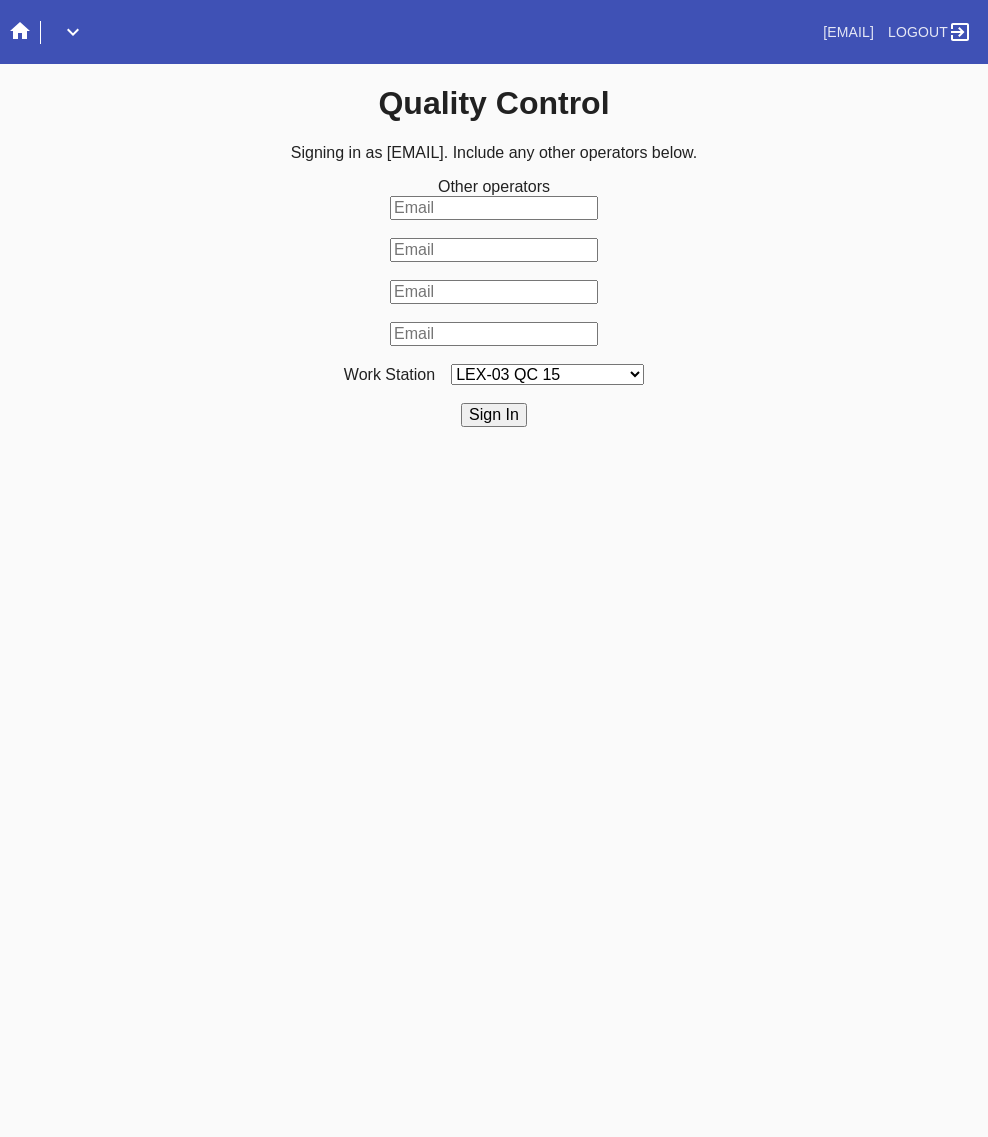 scroll, scrollTop: 0, scrollLeft: 0, axis: both 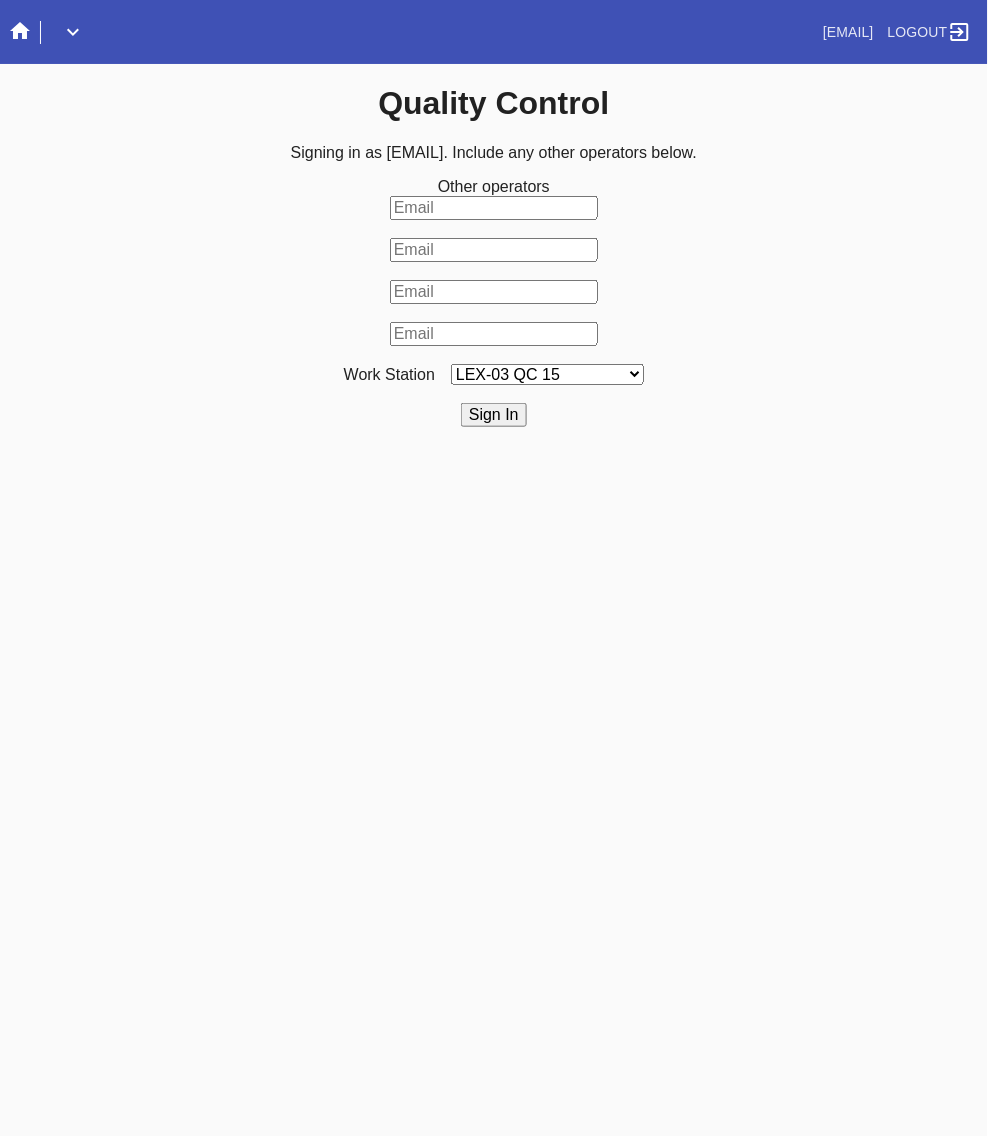 click on "LEX-03 QC 15
LEX-01 AC1-Q1
LEX-01 QC A-2
LEX-01 QC B-2
LAS-01 Art Cell 3 - QC1
LEX-01 AC2-Q1
LEX-01 AC3-Q1
LAS-01 Art Cell 7 - QC1
LEX-01 AL2-Q1
LEX-01 AL5-Q1
LEX-01 AC4-Q1
LEX-01 AL5-Q2
LAS-01 Art Cell 4 - QC1
LAS-01 Art Cell 8 - QC1
LAS-01 Art Cell 1 - QC1
LEX-03 QC 9
LEX-01 QC C-2
LEX-01 QC D-2
LEX-01 QC E-2
LEX-01 QC F-2
LAS-01 Art Cell 5 - QC1
LEX-03 QC 10
LEX-01 AL1-Q1
LEX-03 QC 1
LEX-03 QC 11
LAS-01 Art Cell 2 - QC1
LEX-01 AL1-Q2
ELP-01 QC A-2
ELP-01 QC C-2
ELP-01 QC D-2
ELP-01 QC E-2
ELP-01 QC F-2
ELP-01 QC G-2
ELP-01 QC H-2
LEX-03 Ornament QC
LEX-03 QC 12
LEX-03 QC 2
LEX-03 QC 3
LEX-03 QC 4
LEX-03 QC 5
LEX-03 QC 6
LEX-03 QC 7
LEX-03 QC 8
LEX-03 QC 13
DCA-05 QC A
LEX-03 QC 16
DCA-05 QC B
DCA-05 QC C
DCA-05 QC D
LEX-01 AL4-Q1
LAS-01 Art Cell 6 - QC1
DCA-05 QC E
DCA-05 QC F
DCA-05 QC G
DCA-05 QC H
ELP-01 QC B-2
LEX-03 QC 14
LEX-01 AL3-Q1
LEX-01 AL3-Q2" at bounding box center [547, 374] 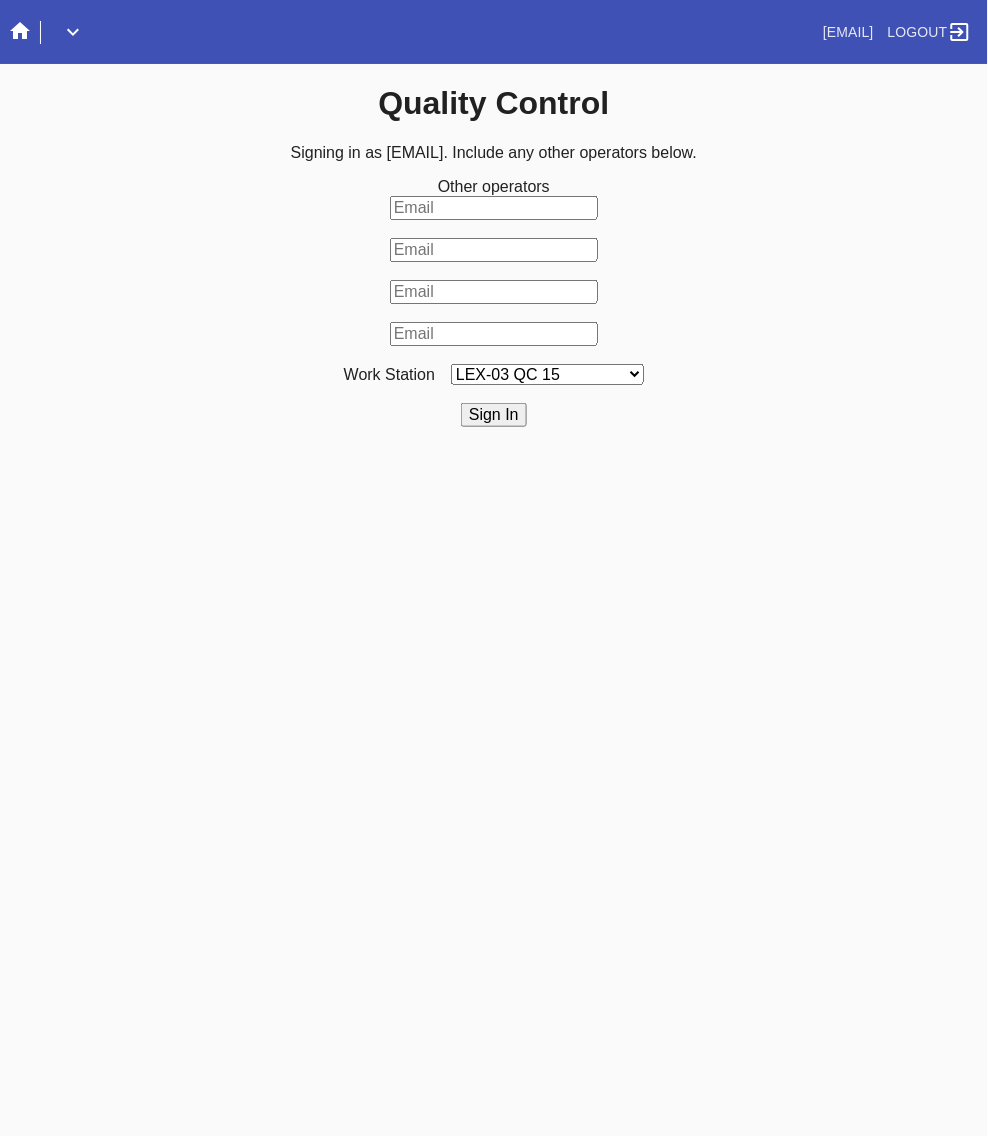click on "LEX-03 QC 15
LEX-01 AC1-Q1
LEX-01 QC A-2
LEX-01 QC B-2
LAS-01 Art Cell 3 - QC1
LEX-01 AC2-Q1
LEX-01 AC3-Q1
LAS-01 Art Cell 7 - QC1
LEX-01 AL2-Q1
LEX-01 AL5-Q1
LEX-01 AC4-Q1
LEX-01 AL5-Q2
LAS-01 Art Cell 4 - QC1
LAS-01 Art Cell 8 - QC1
LAS-01 Art Cell 1 - QC1
LEX-03 QC 9
LEX-01 QC C-2
LEX-01 QC D-2
LEX-01 QC E-2
LEX-01 QC F-2
LAS-01 Art Cell 5 - QC1
LEX-03 QC 10
LEX-01 AL1-Q1
LEX-03 QC 1
LEX-03 QC 11
LAS-01 Art Cell 2 - QC1
LEX-01 AL1-Q2
ELP-01 QC A-2
ELP-01 QC C-2
ELP-01 QC D-2
ELP-01 QC E-2
ELP-01 QC F-2
ELP-01 QC G-2
ELP-01 QC H-2
LEX-03 Ornament QC
LEX-03 QC 12
LEX-03 QC 2
LEX-03 QC 3
LEX-03 QC 4
LEX-03 QC 5
LEX-03 QC 6
LEX-03 QC 7
LEX-03 QC 8
LEX-03 QC 13
DCA-05 QC A
LEX-03 QC 16
DCA-05 QC B
DCA-05 QC C
DCA-05 QC D
LEX-01 AL4-Q1
LAS-01 Art Cell 6 - QC1
DCA-05 QC E
DCA-05 QC F
DCA-05 QC G
DCA-05 QC H
ELP-01 QC B-2
LEX-03 QC 14
LEX-01 AL3-Q1
LEX-01 AL3-Q2" at bounding box center [547, 374] 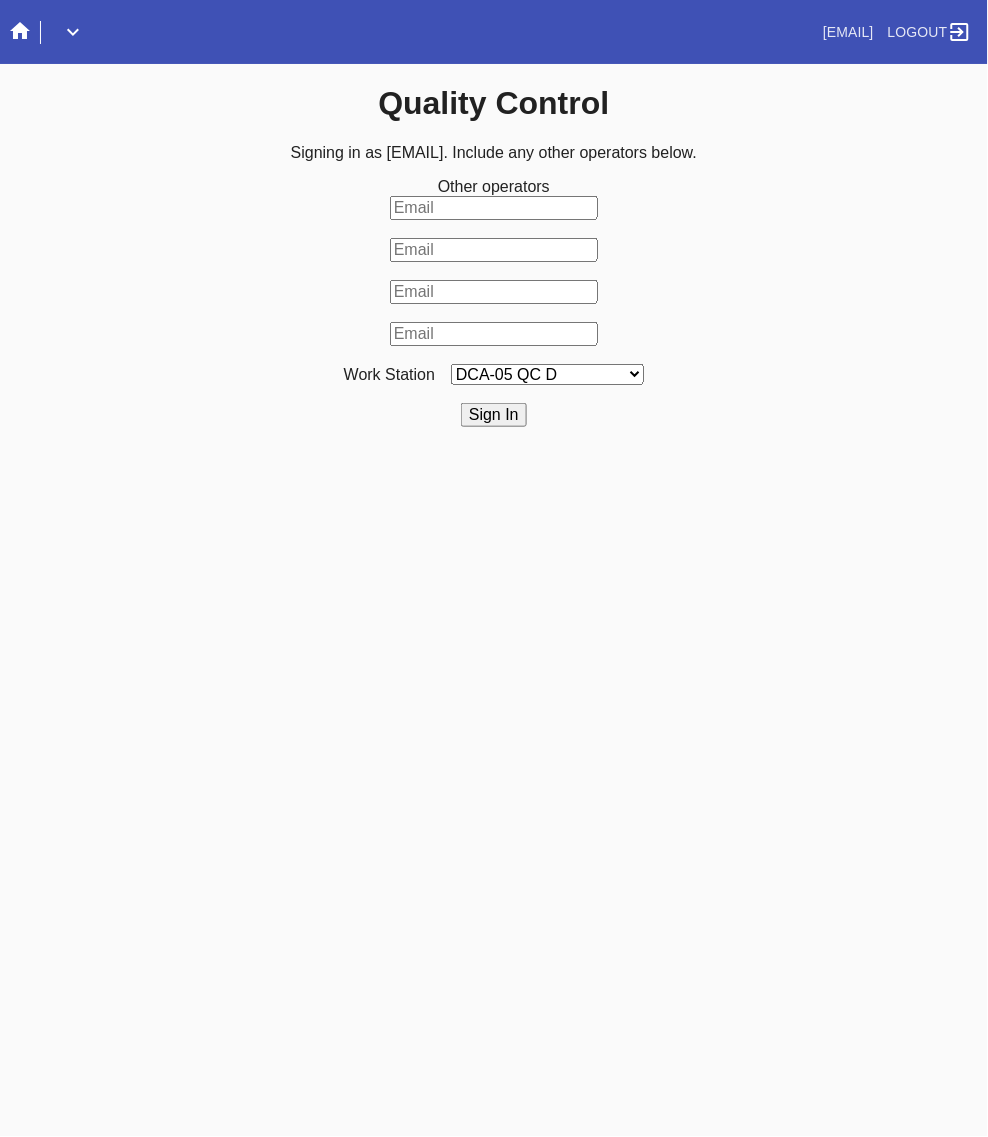 click on "LEX-03 QC 15
LEX-01 AC1-Q1
LEX-01 QC A-2
LEX-01 QC B-2
LAS-01 Art Cell 3 - QC1
LEX-01 AC2-Q1
LEX-01 AC3-Q1
LAS-01 Art Cell 7 - QC1
LEX-01 AL2-Q1
LEX-01 AL5-Q1
LEX-01 AC4-Q1
LEX-01 AL5-Q2
LAS-01 Art Cell 4 - QC1
LAS-01 Art Cell 8 - QC1
LAS-01 Art Cell 1 - QC1
LEX-03 QC 9
LEX-01 QC C-2
LEX-01 QC D-2
LEX-01 QC E-2
LEX-01 QC F-2
LAS-01 Art Cell 5 - QC1
LEX-03 QC 10
LEX-01 AL1-Q1
LEX-03 QC 1
LEX-03 QC 11
LAS-01 Art Cell 2 - QC1
LEX-01 AL1-Q2
ELP-01 QC A-2
ELP-01 QC C-2
ELP-01 QC D-2
ELP-01 QC E-2
ELP-01 QC F-2
ELP-01 QC G-2
ELP-01 QC H-2
LEX-03 Ornament QC
LEX-03 QC 12
LEX-03 QC 2
LEX-03 QC 3
LEX-03 QC 4
LEX-03 QC 5
LEX-03 QC 6
LEX-03 QC 7
LEX-03 QC 8
LEX-03 QC 13
DCA-05 QC A
LEX-03 QC 16
DCA-05 QC B
DCA-05 QC C
DCA-05 QC D
LEX-01 AL4-Q1
LAS-01 Art Cell 6 - QC1
DCA-05 QC E
DCA-05 QC F
DCA-05 QC G
DCA-05 QC H
ELP-01 QC B-2
LEX-03 QC 14
LEX-01 AL3-Q1
LEX-01 AL3-Q2" at bounding box center [547, 374] 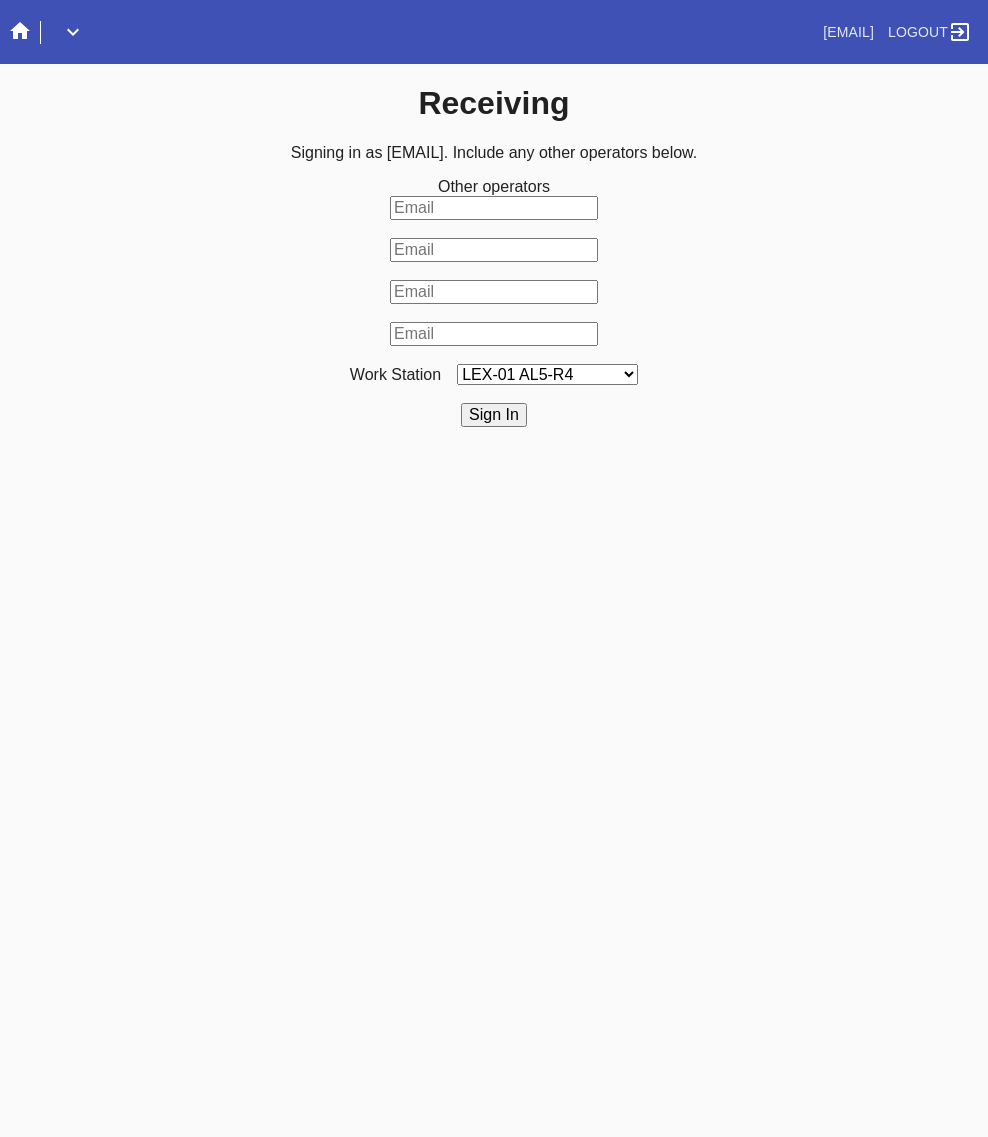 scroll, scrollTop: 0, scrollLeft: 0, axis: both 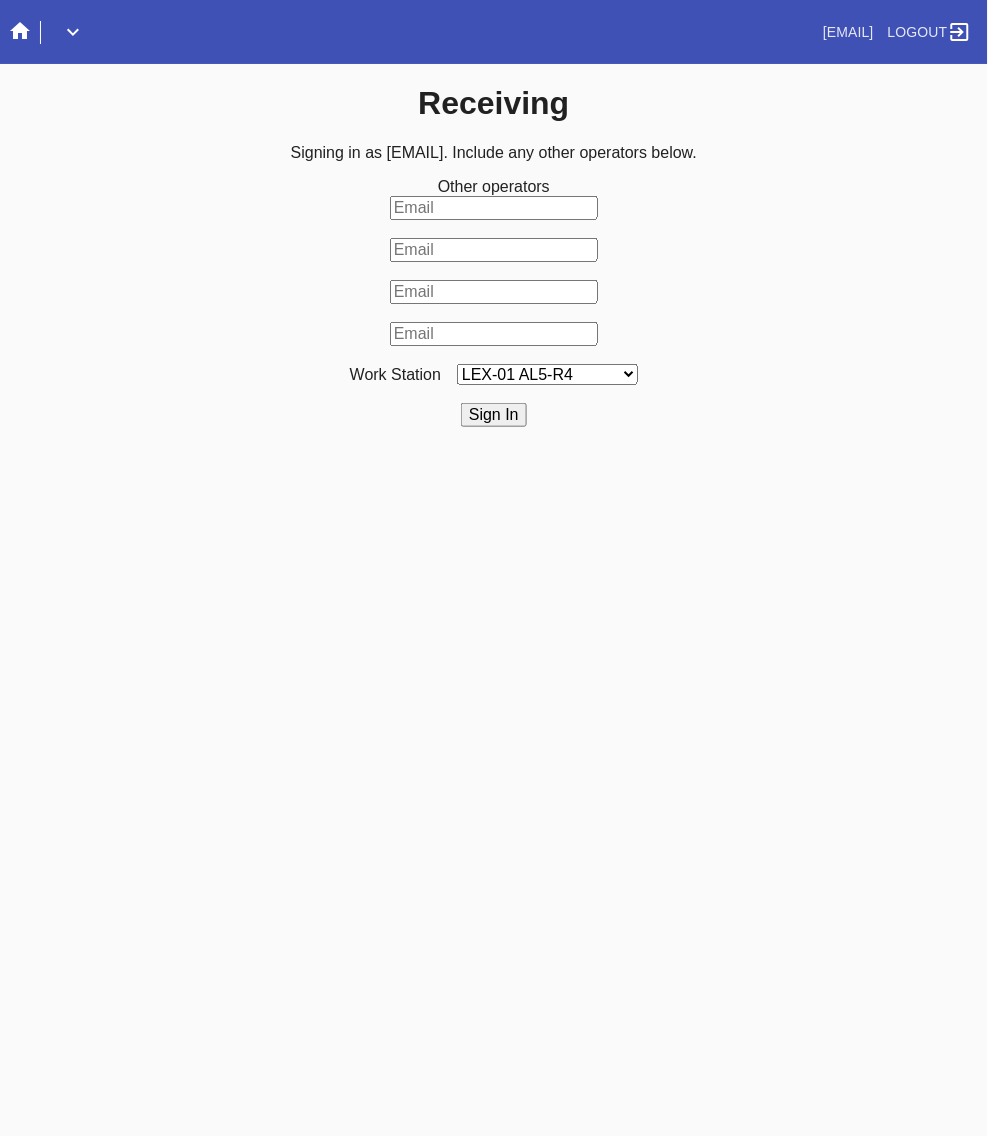 click on "LEX-01 AL5-R4
LEX-01 AL1-R1
LEX-01 AL5-R2
LEX-01 AL5-R5
LAS-01 Art Cell 4 - R1
LEX-01 AL1-R2
LEX-01 AL1-R3
LEX-01 AL5-R3
LEX-01 AL5-R6
LEX-01 AL1-R4
LEX-01 AC1-R1
LAS-01 Art Cell 1 - R1
LEX-01 AL4-R1
LEX-01 AC2-R1
LEX-01 AL4-R2
LEX-01 AC3-R1
LAS-01 Art Cell 5 - R1
LEX-01 AC4-R1
LAS-01 Art Cell 2 - R1
LAS-01 Art Cell 6 - R1
LAS-01 Art Cell 8 - R1
LEX-01 AL2-R1
LAS-01 Art Cell 3 - R1
DCA-05 Receiving A
DCA-05 Receiving B
DCA-05 Receiving C
DCA-05 Receiving D
LEX-01 AL2-R2
DCA-05 Receiving E
DCA-05 Receiving F
DCA-05 Receiving G
DCA-05 Receiving H
LAS-01 Art Cell 7 - R1
LEX-01 AL3-R1
LEX-01 AL3-R2
LEX-01 AL3-R3
LEX-01 AL3-R4
LEX-01 AL5-R1" at bounding box center [547, 374] 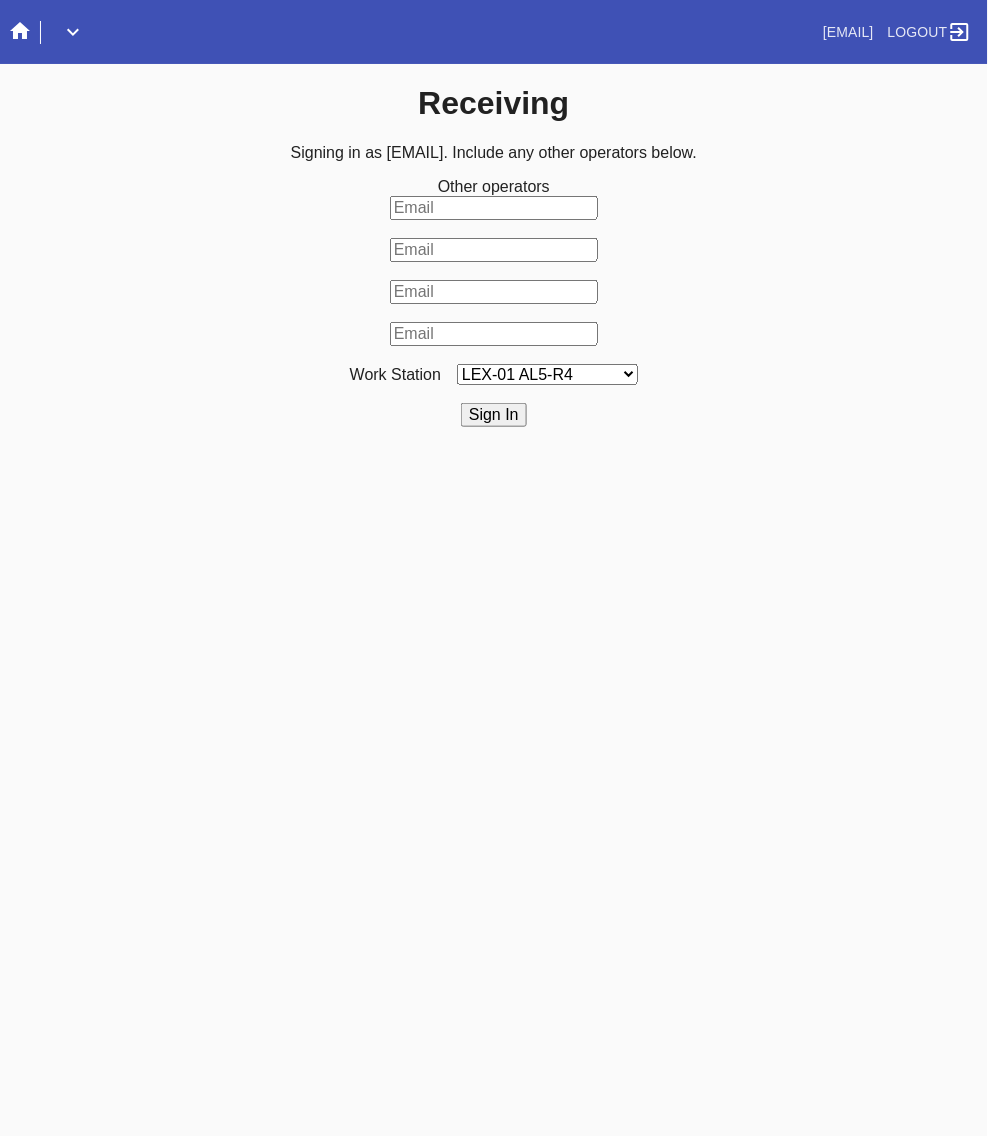 select on "280" 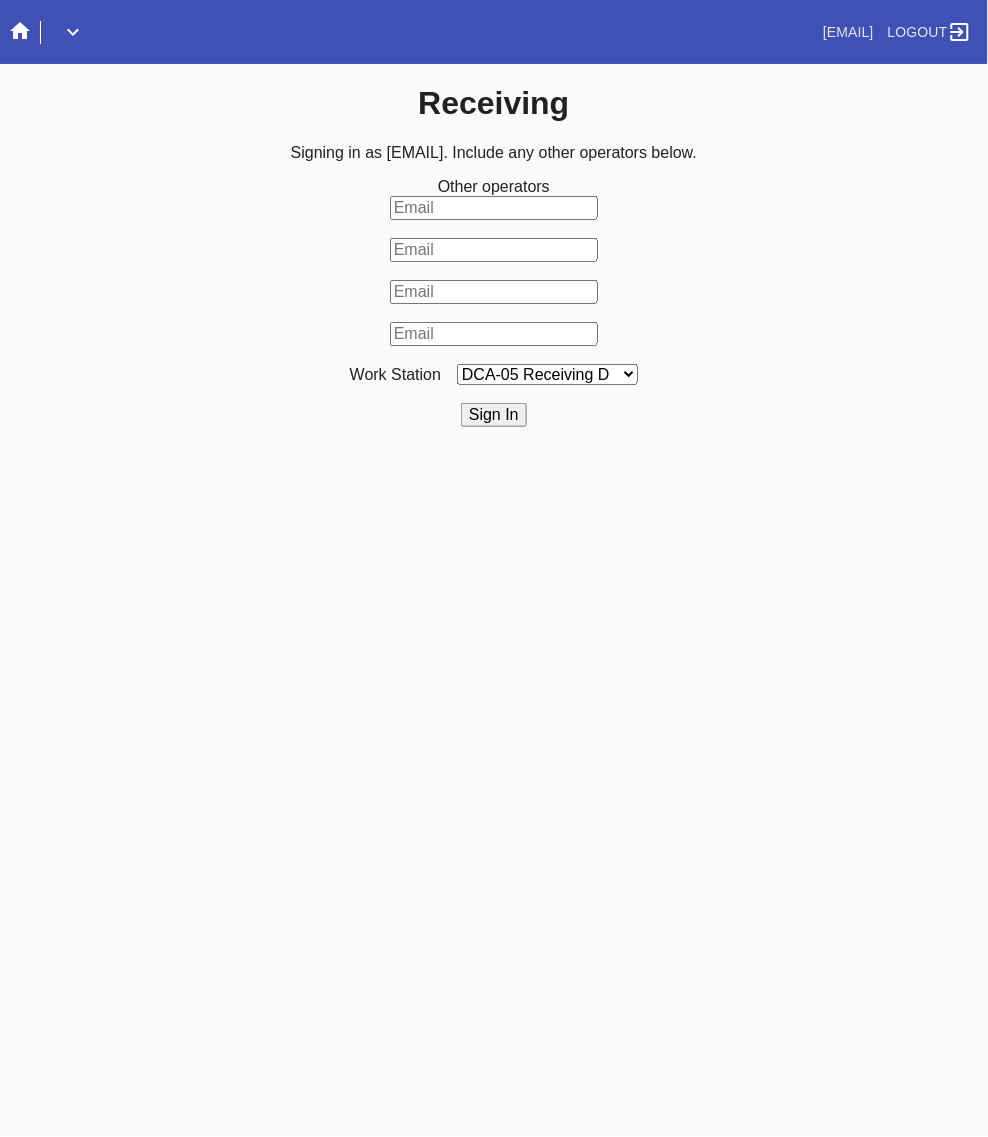 click on "LEX-01 AL5-R4
LEX-01 AL1-R1
LEX-01 AL5-R2
LEX-01 AL5-R5
LAS-01 Art Cell 4 - R1
LEX-01 AL1-R2
LEX-01 AL1-R3
LEX-01 AL5-R3
LEX-01 AL5-R6
LEX-01 AL1-R4
LEX-01 AC1-R1
LAS-01 Art Cell 1 - R1
LEX-01 AL4-R1
LEX-01 AC2-R1
LEX-01 AL4-R2
LEX-01 AC3-R1
LAS-01 Art Cell 5 - R1
LEX-01 AC4-R1
LAS-01 Art Cell 2 - R1
LAS-01 Art Cell 6 - R1
LAS-01 Art Cell 8 - R1
LEX-01 AL2-R1
LAS-01 Art Cell 3 - R1
DCA-05 Receiving A
DCA-05 Receiving B
DCA-05 Receiving C
DCA-05 Receiving D
LEX-01 AL2-R2
DCA-05 Receiving E
DCA-05 Receiving F
DCA-05 Receiving G
DCA-05 Receiving H
LAS-01 Art Cell 7 - R1
LEX-01 AL3-R1
LEX-01 AL3-R2
LEX-01 AL3-R3
LEX-01 AL3-R4
LEX-01 AL5-R1" at bounding box center [547, 374] 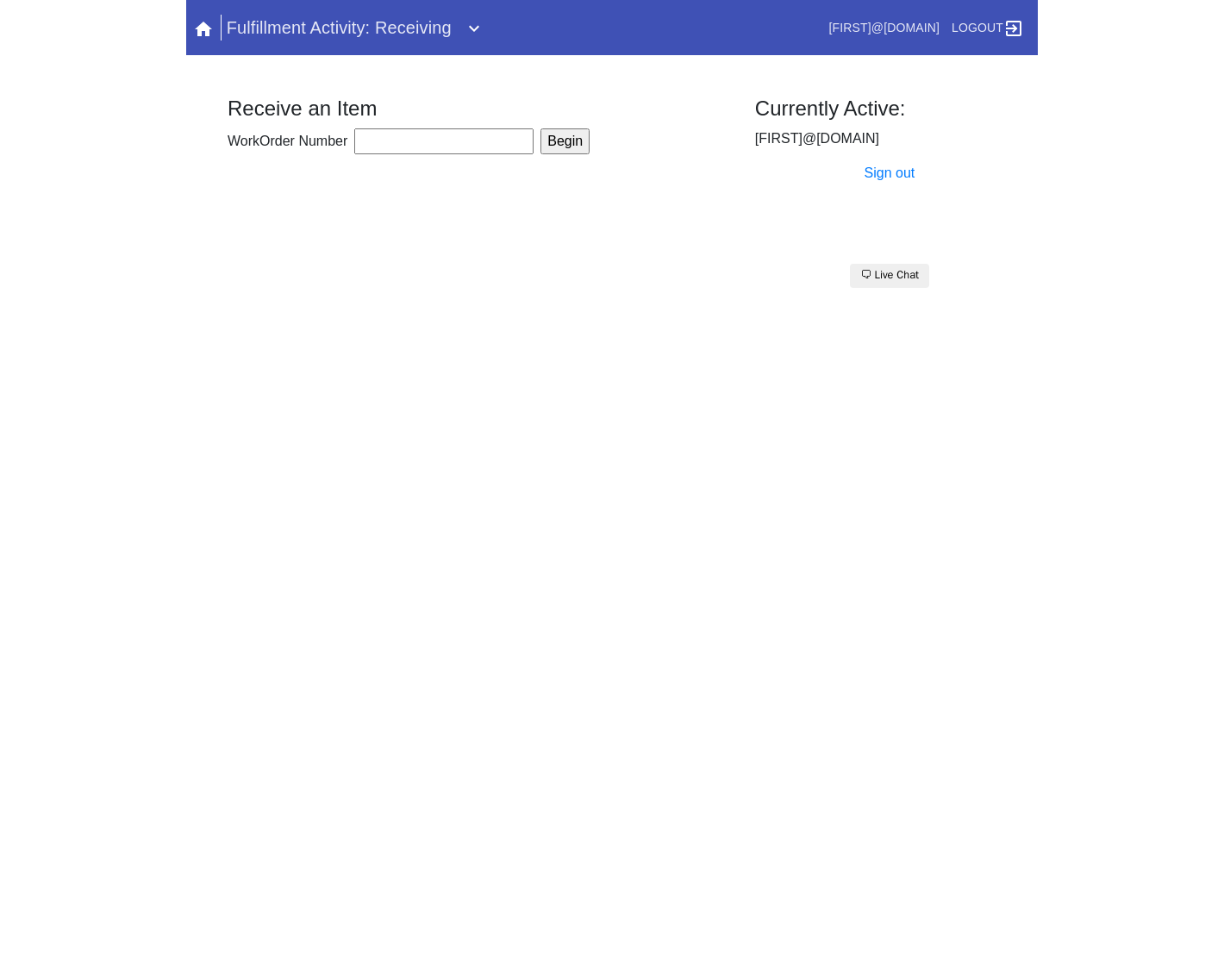scroll, scrollTop: 0, scrollLeft: 0, axis: both 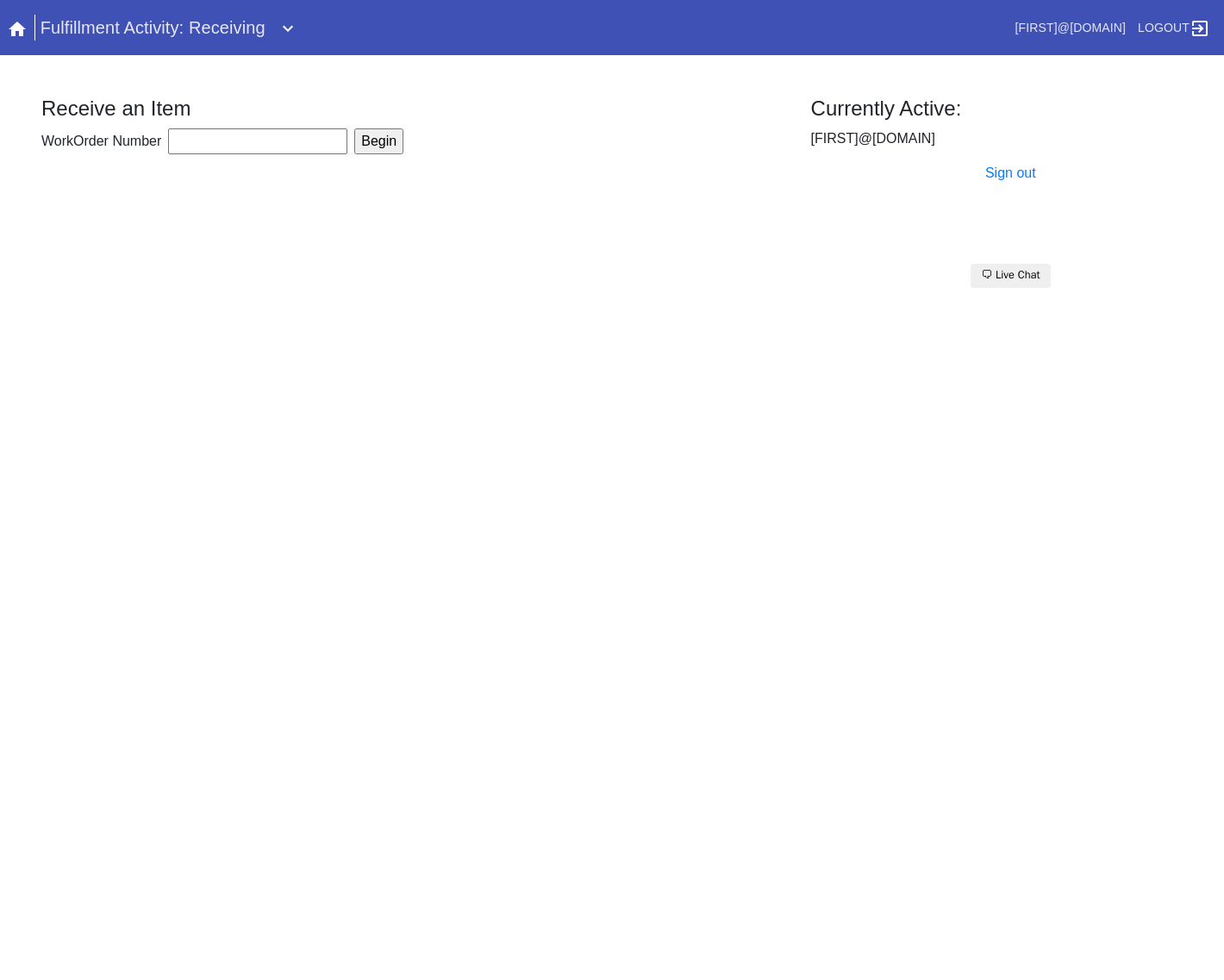 click on "WorkOrder Number" at bounding box center [258, 141] 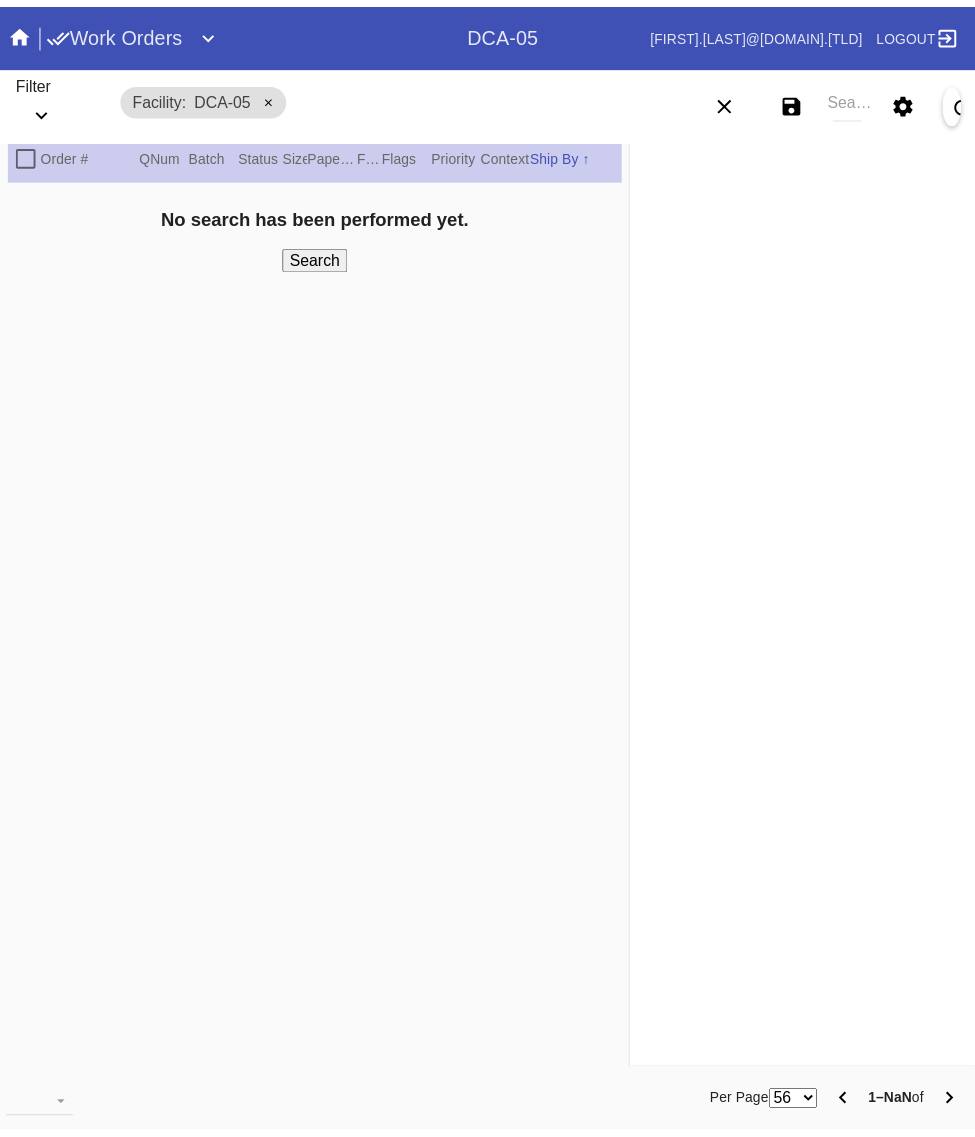 scroll, scrollTop: 0, scrollLeft: 0, axis: both 